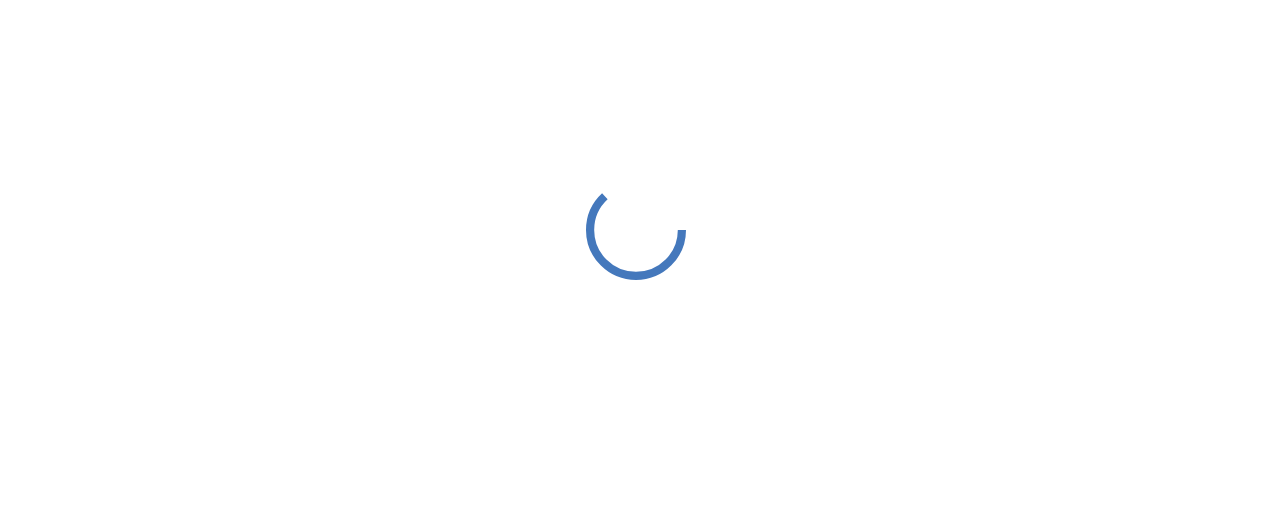 scroll, scrollTop: 0, scrollLeft: 0, axis: both 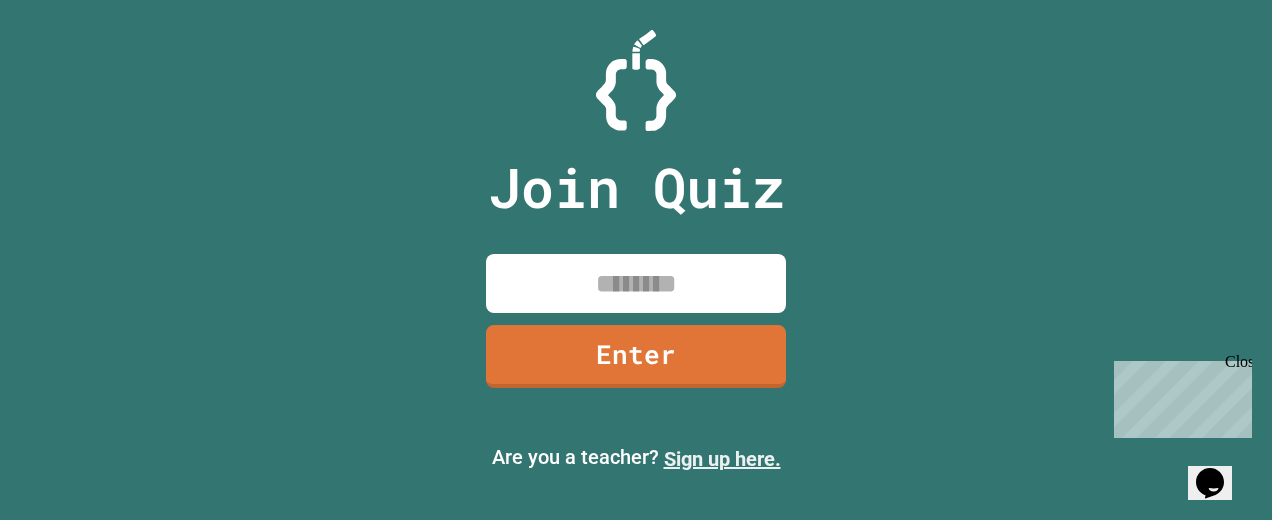 click on "Sign up here." at bounding box center (722, 459) 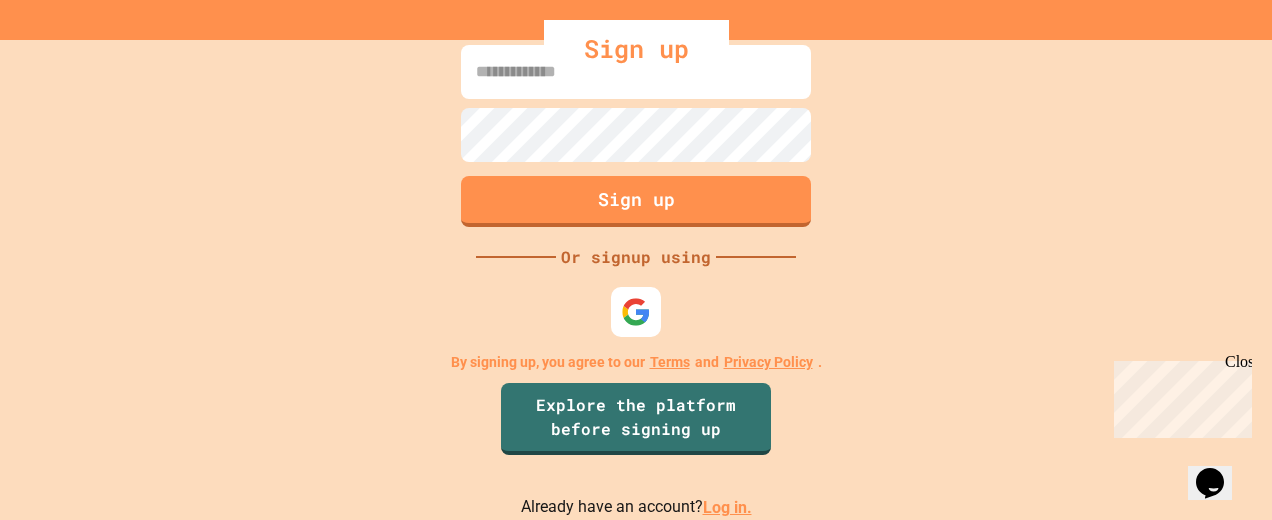click at bounding box center [636, 72] 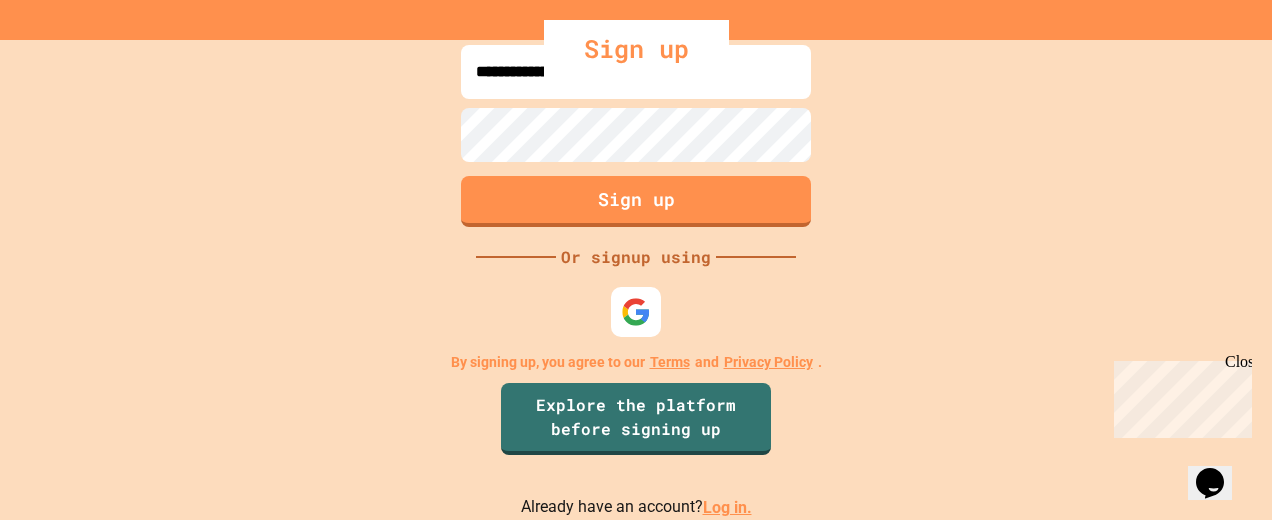 type on "**********" 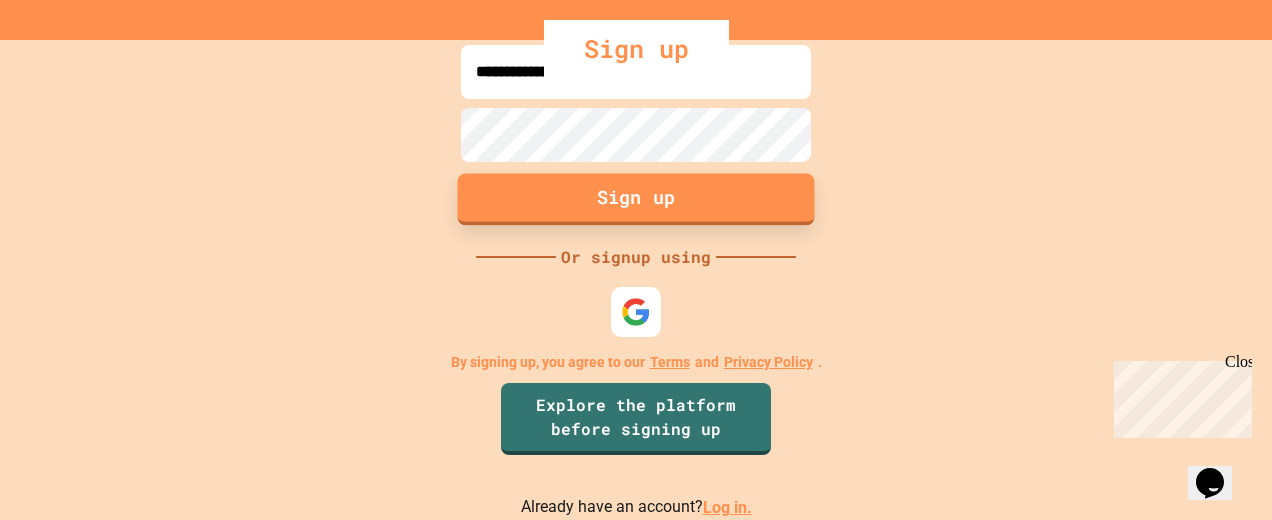 click on "Sign up" at bounding box center [636, 200] 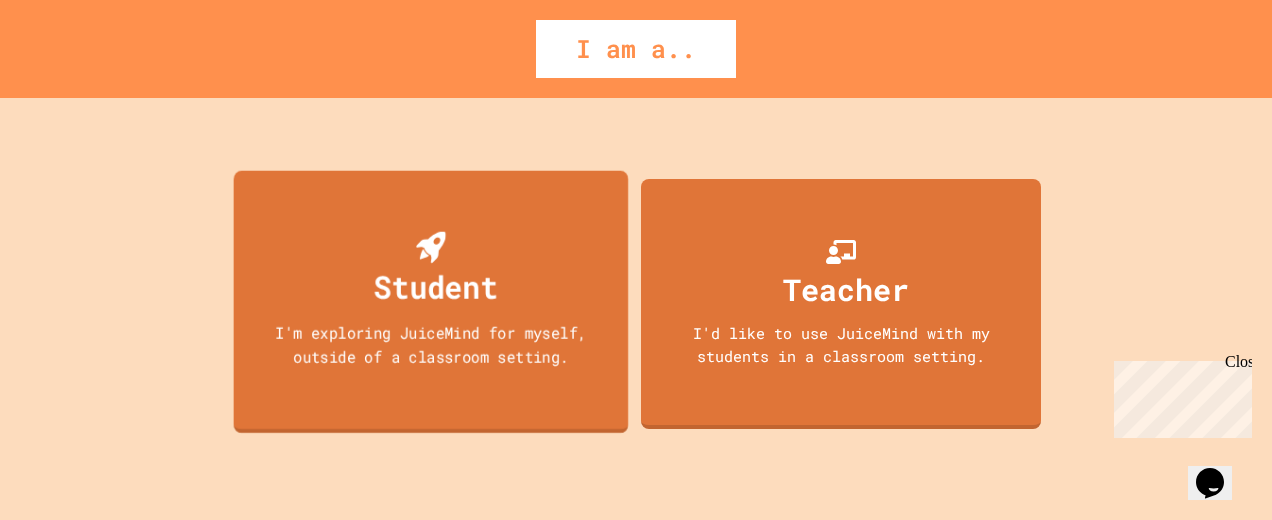 click on "Student" at bounding box center (436, 286) 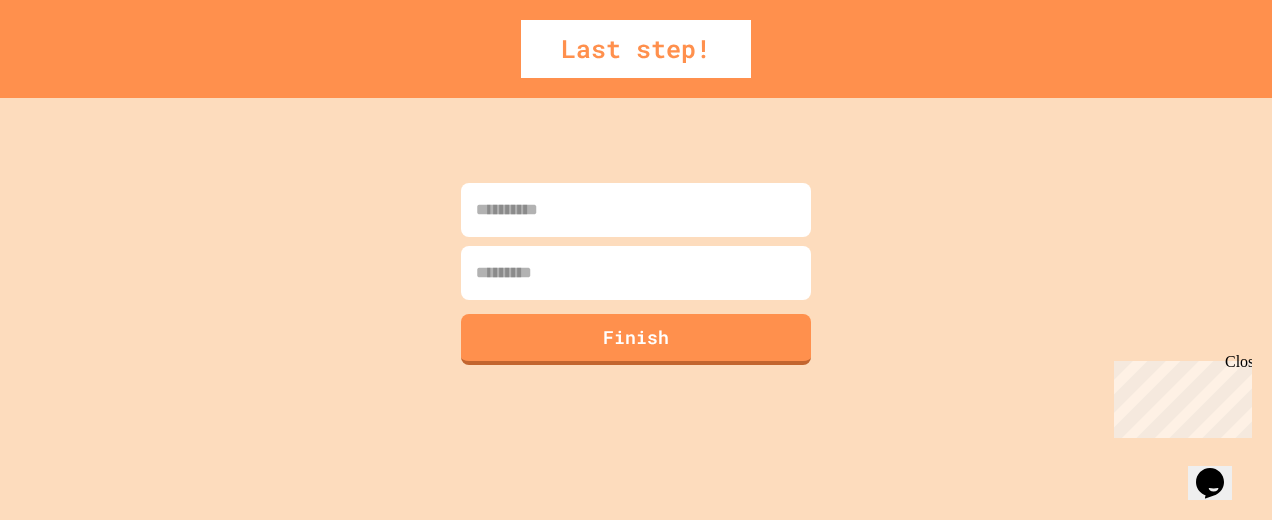 click at bounding box center [636, 210] 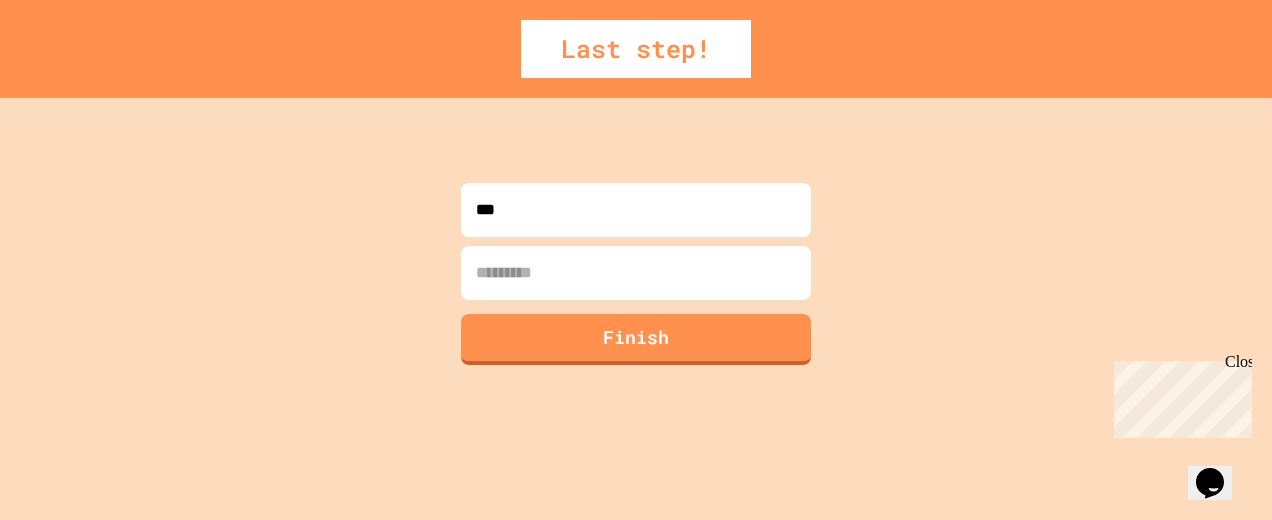 type on "***" 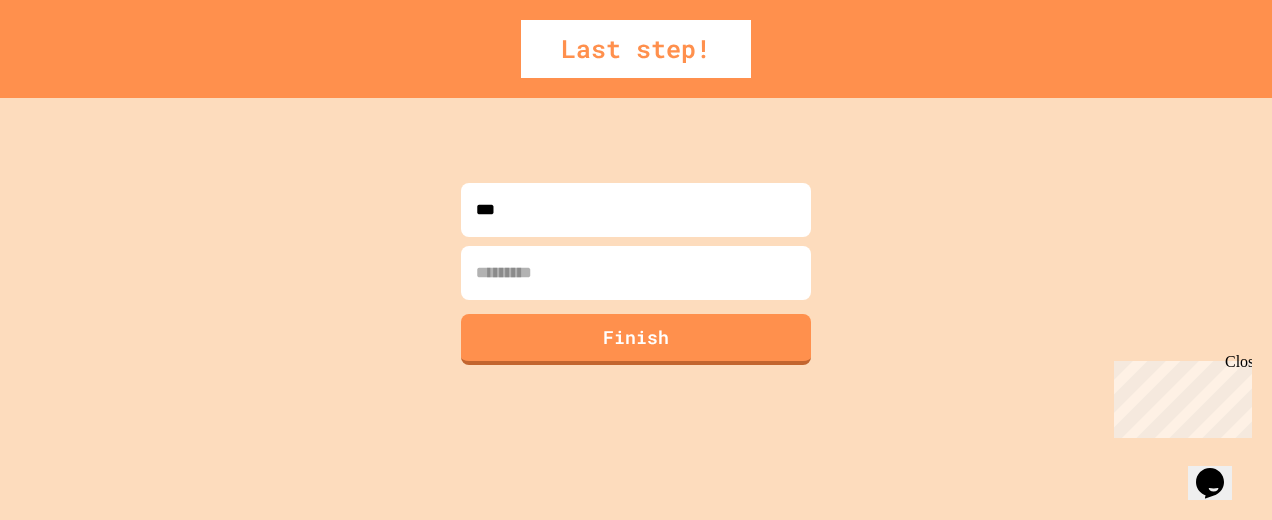 click at bounding box center (636, 273) 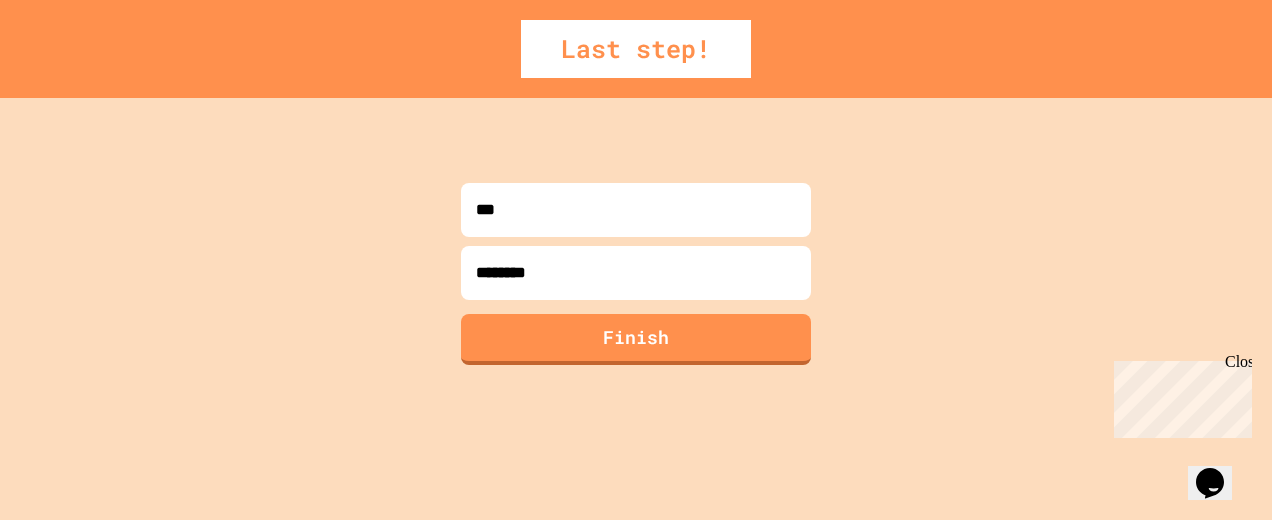 type on "*********" 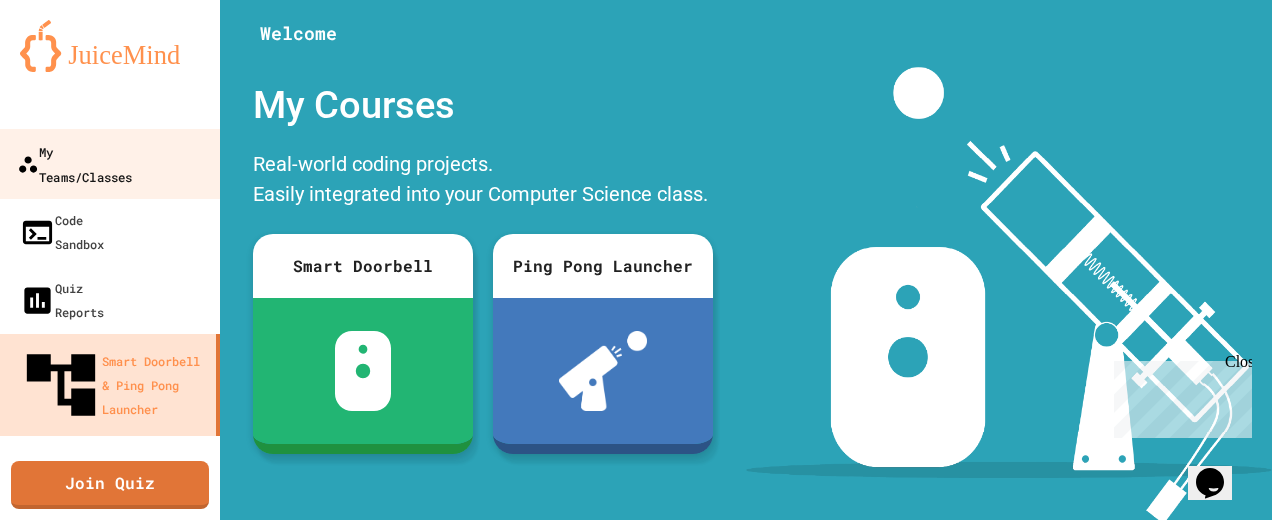 click on "My Teams/Classes" at bounding box center (74, 163) 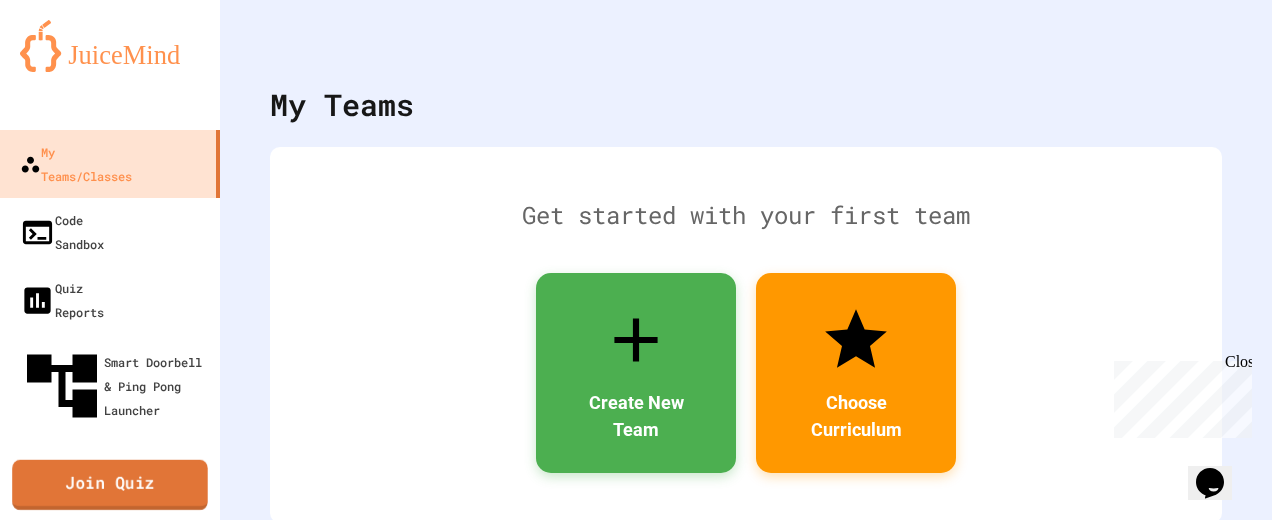 click on "Join Quiz" at bounding box center (110, 485) 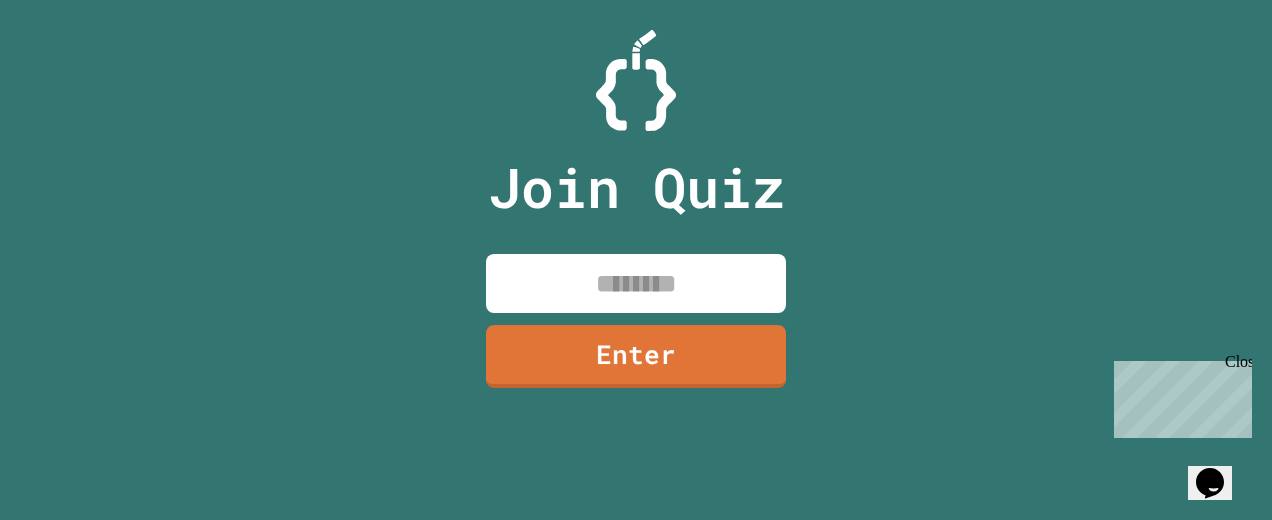 click at bounding box center (636, 283) 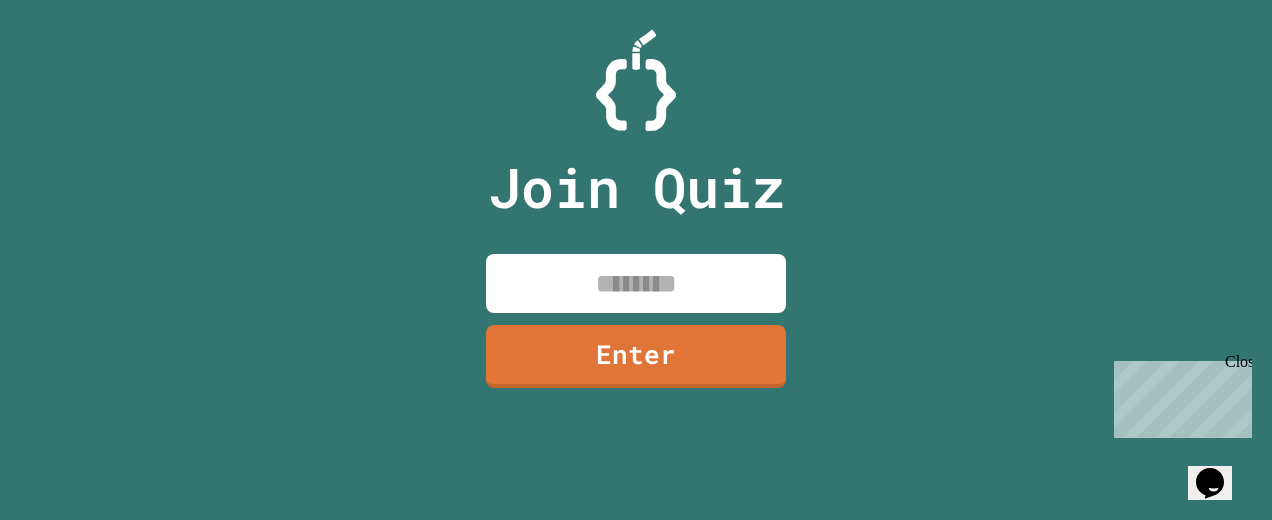 click at bounding box center [636, 283] 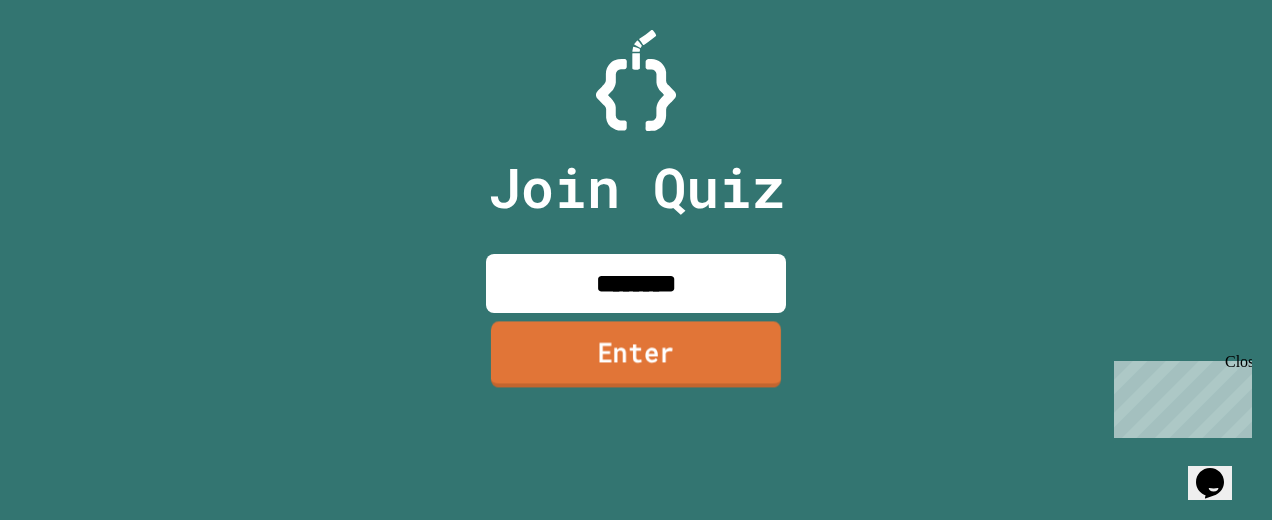 type on "********" 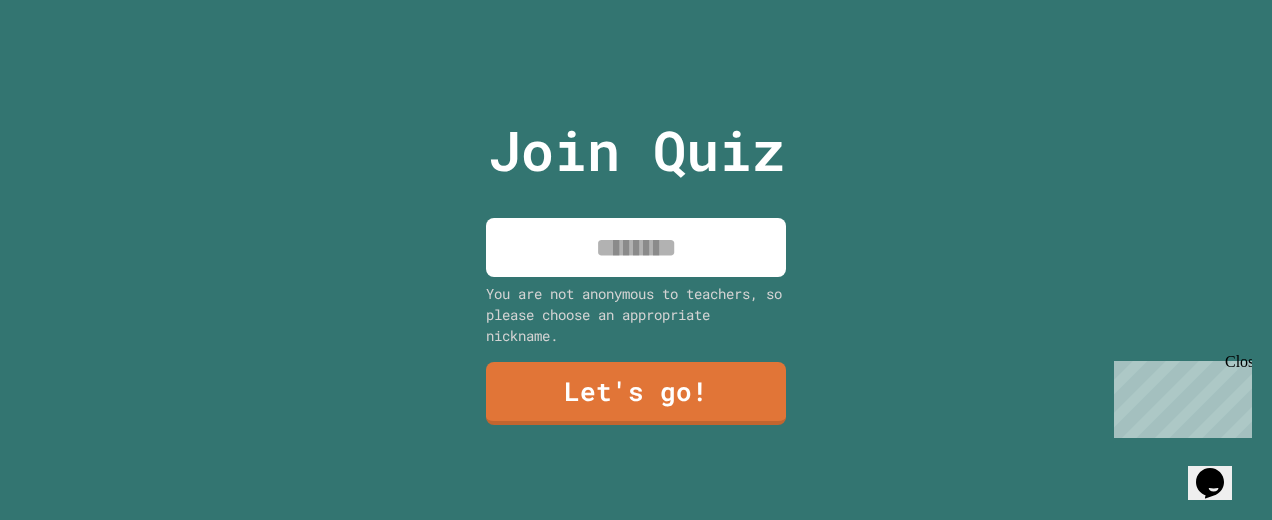 click at bounding box center [636, 247] 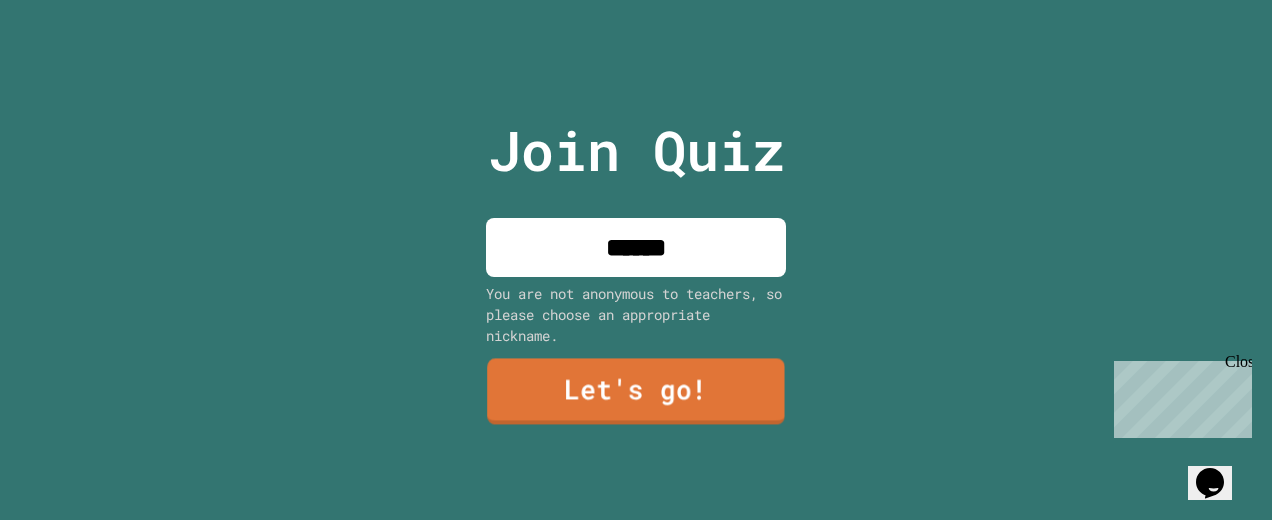 type on "******" 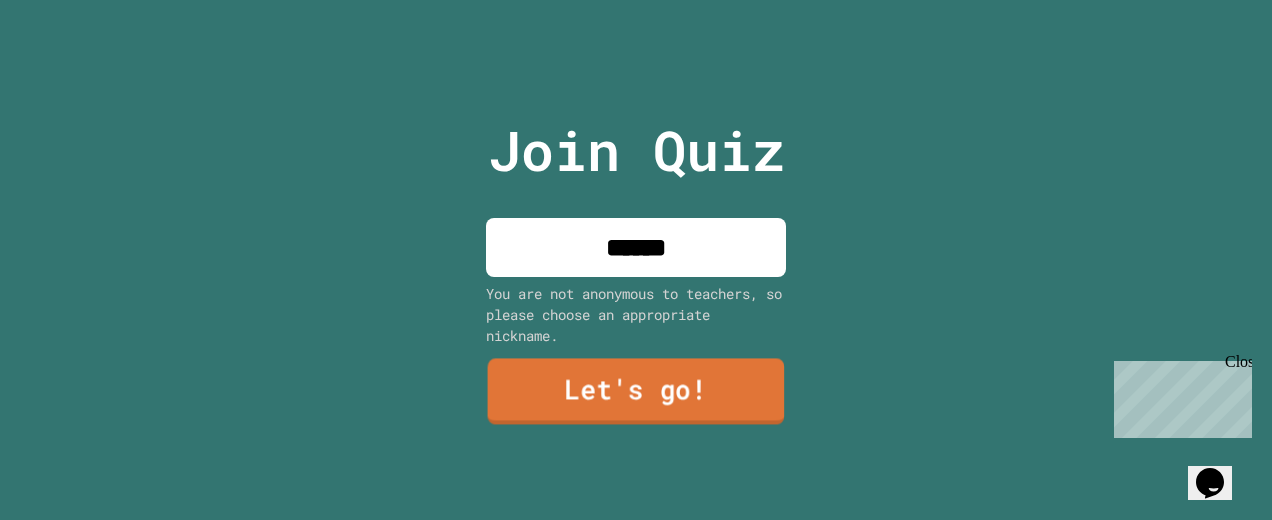 click on "Let's go!" at bounding box center (636, 391) 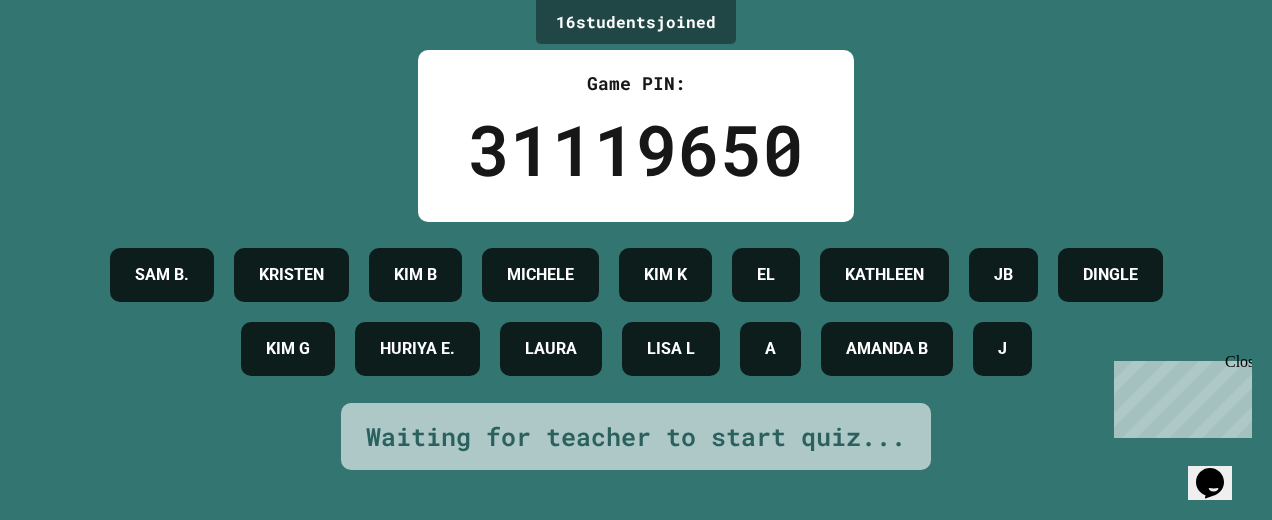 click on "Close" at bounding box center [1237, 365] 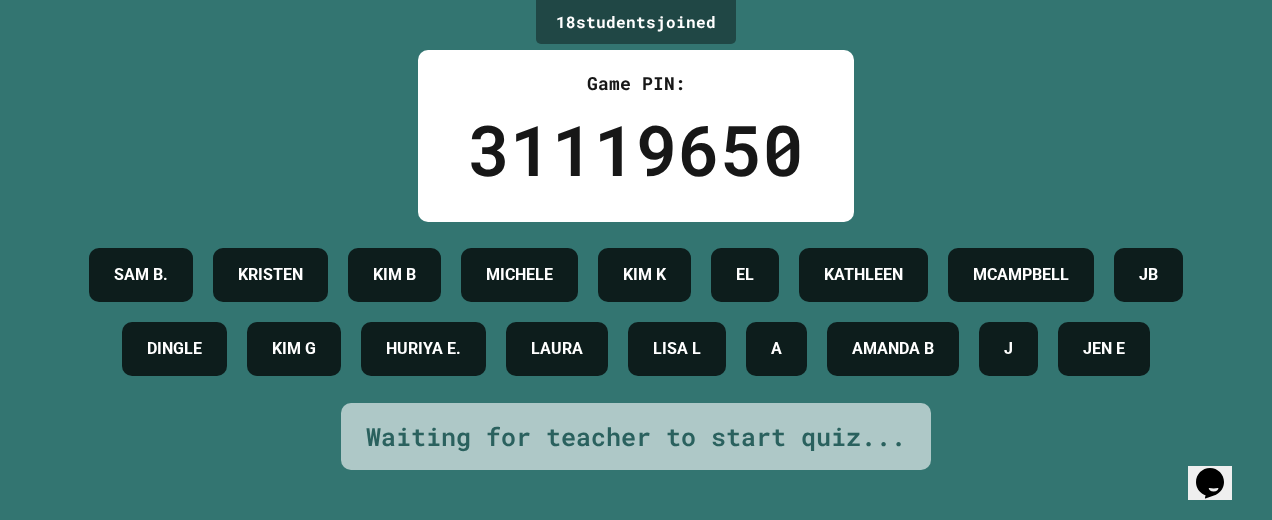 scroll, scrollTop: 60, scrollLeft: 0, axis: vertical 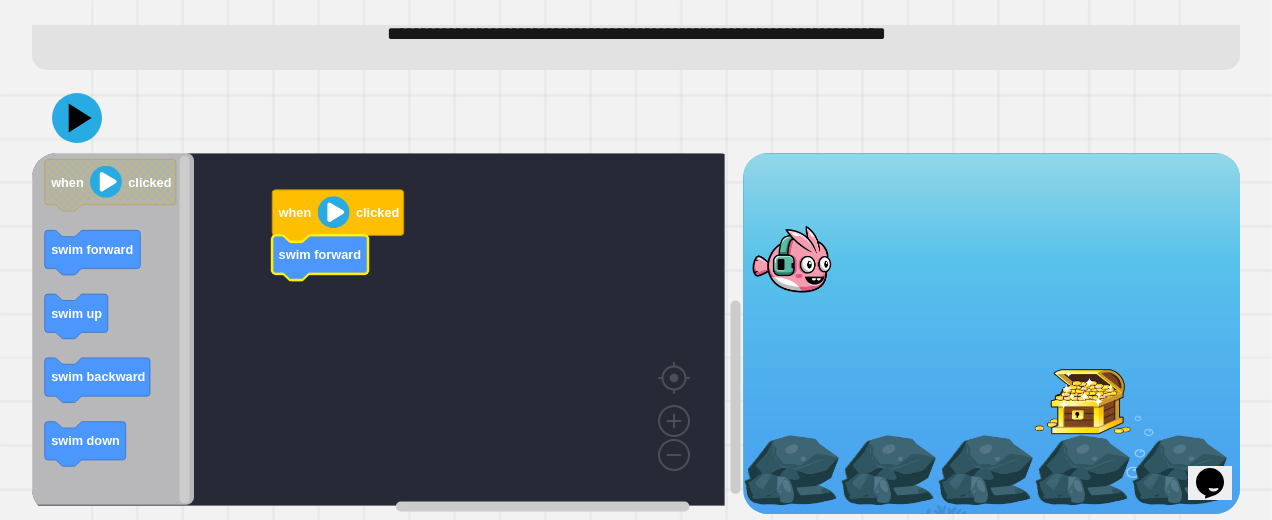 click 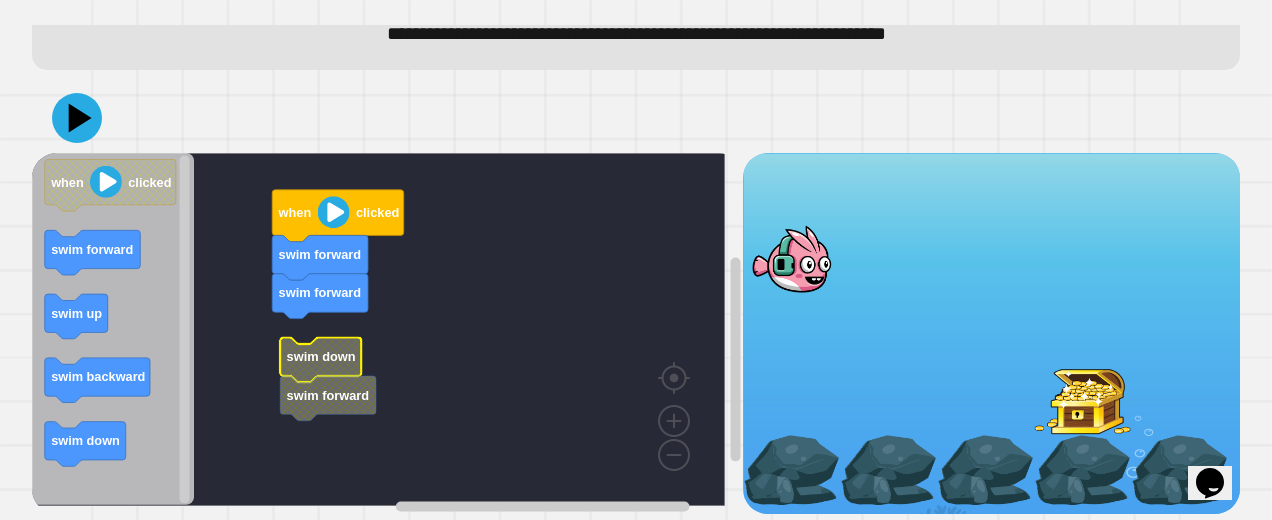 click on "swim forward" 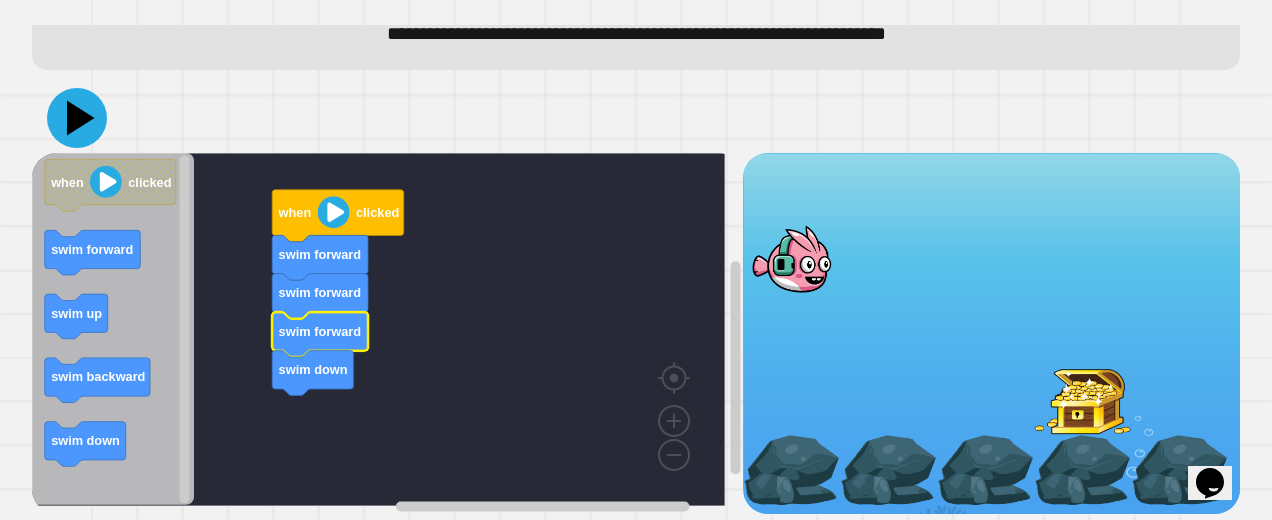 click 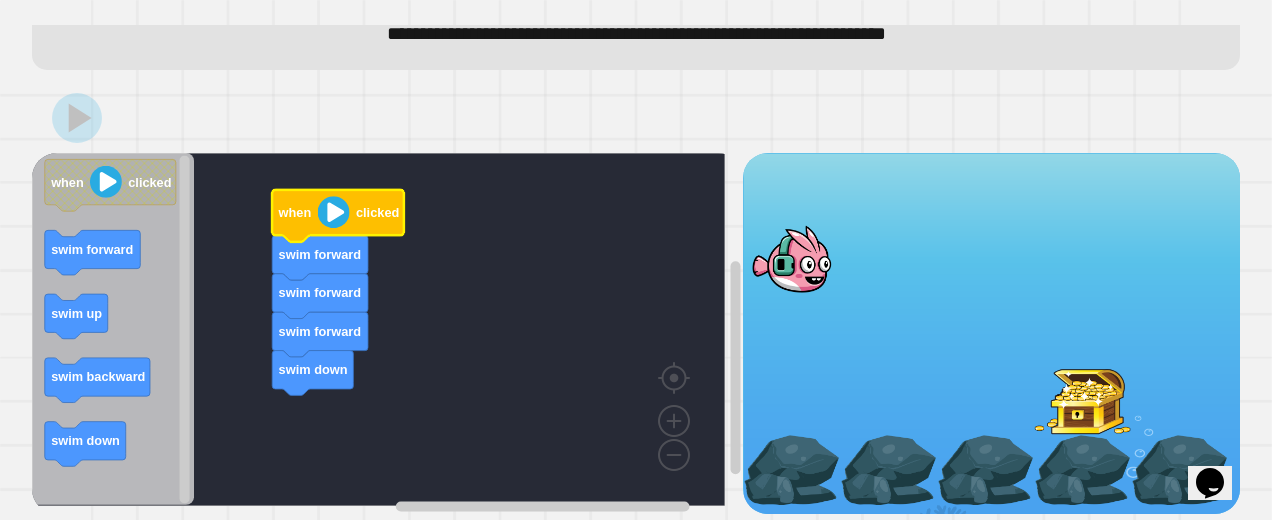 click 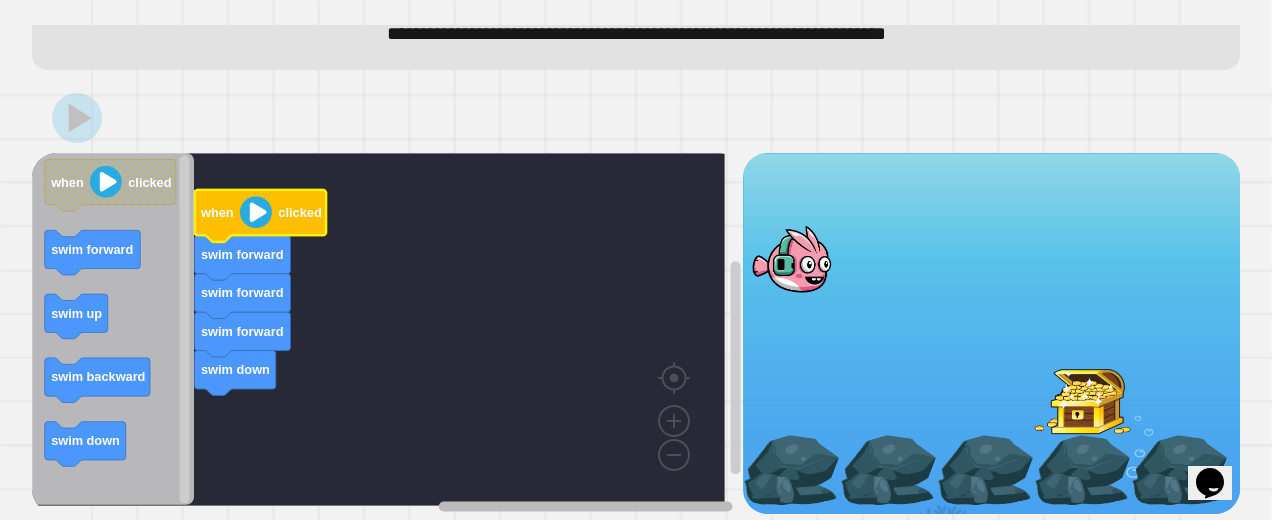 click 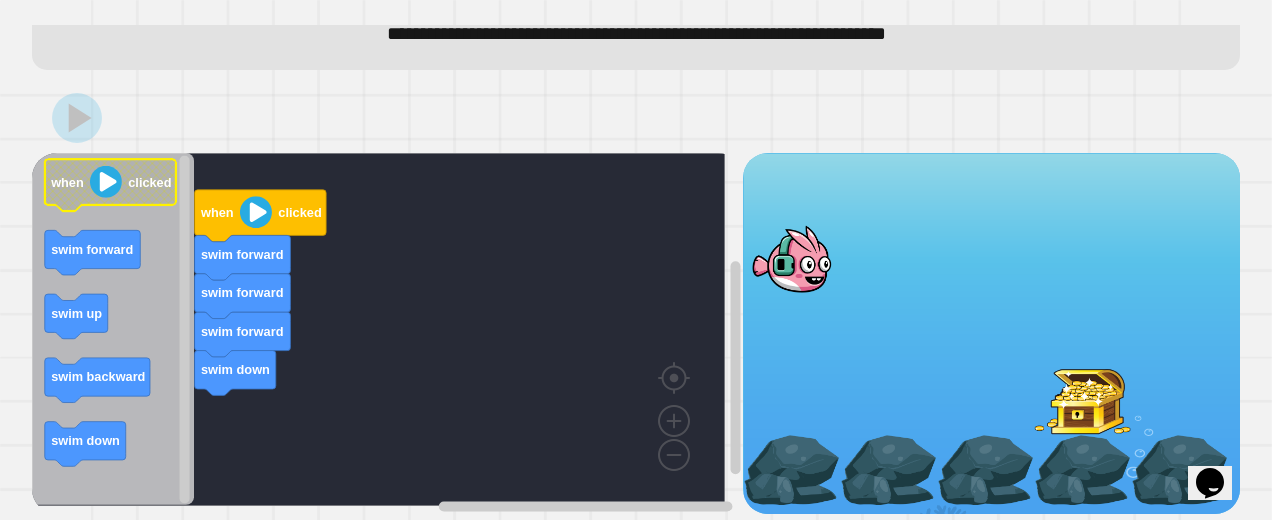 click 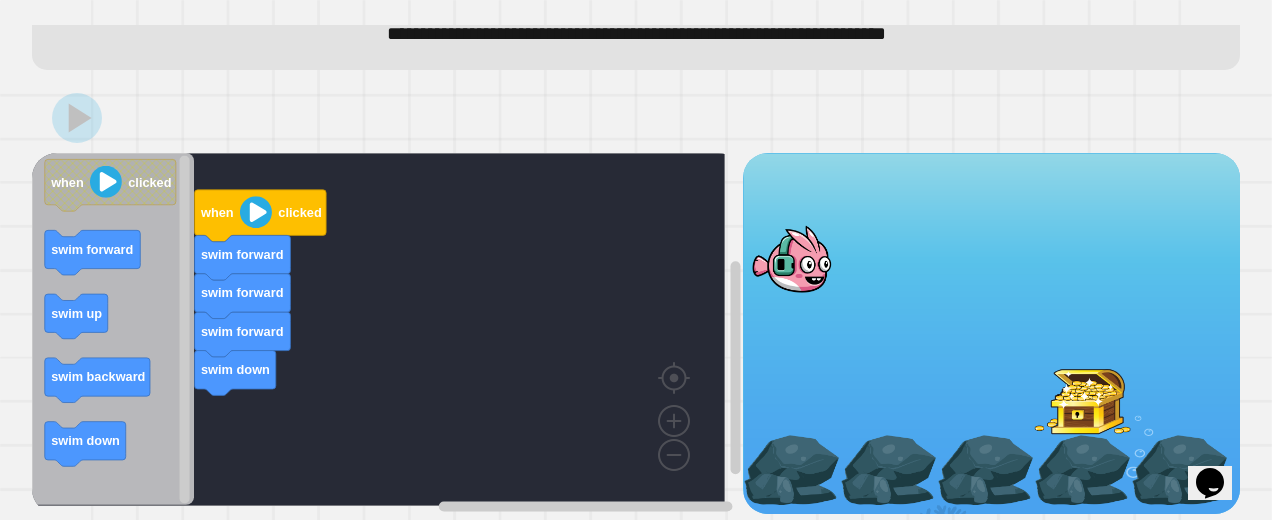 scroll, scrollTop: 89, scrollLeft: 0, axis: vertical 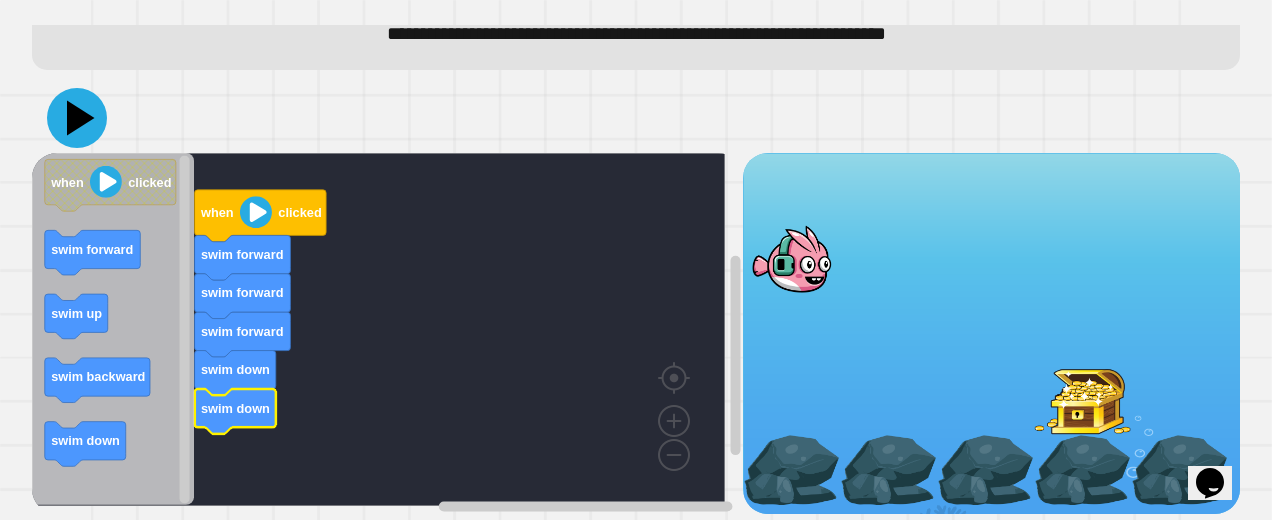 click 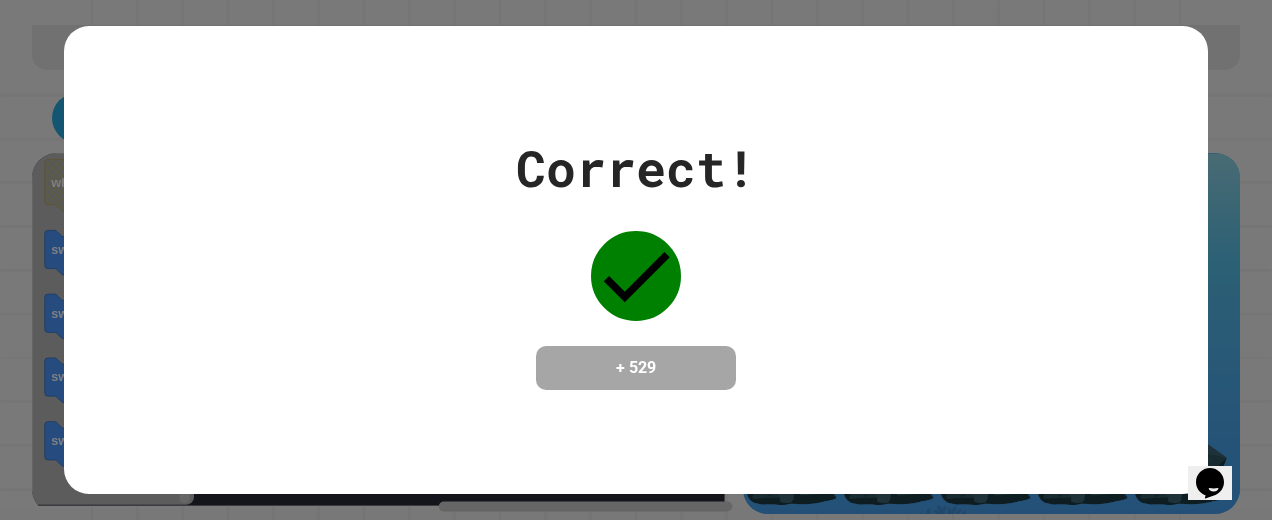 click on "+ 529" at bounding box center (636, 368) 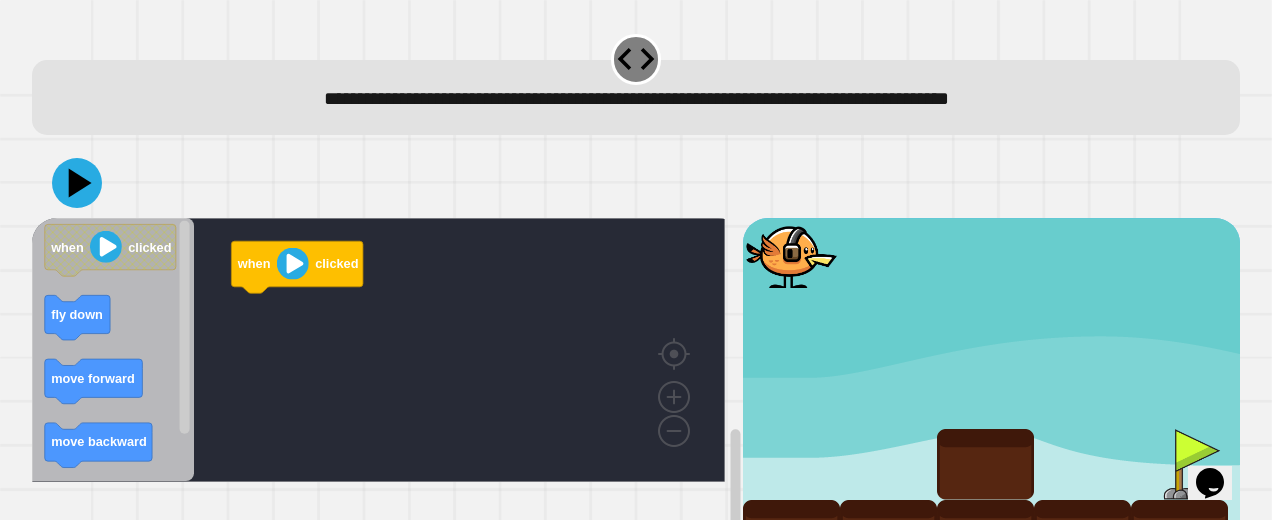 click 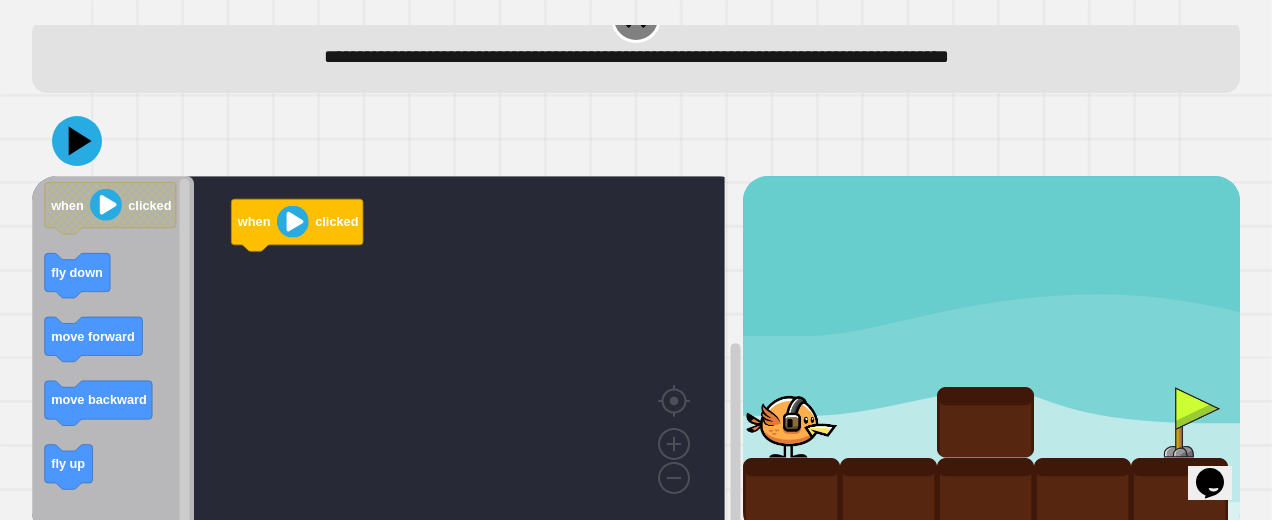 scroll, scrollTop: 89, scrollLeft: 0, axis: vertical 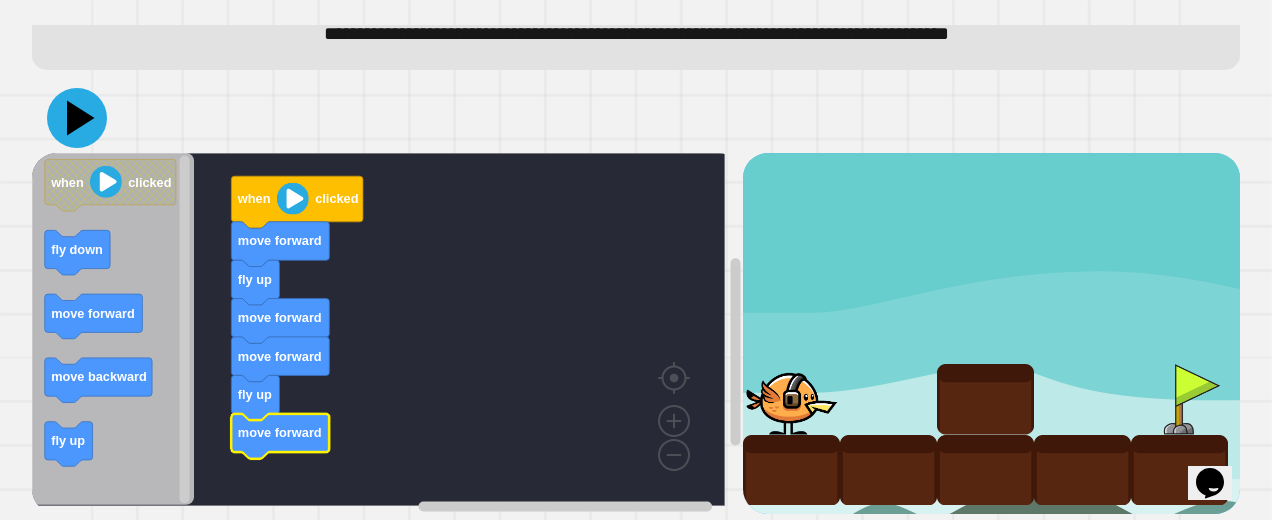 click 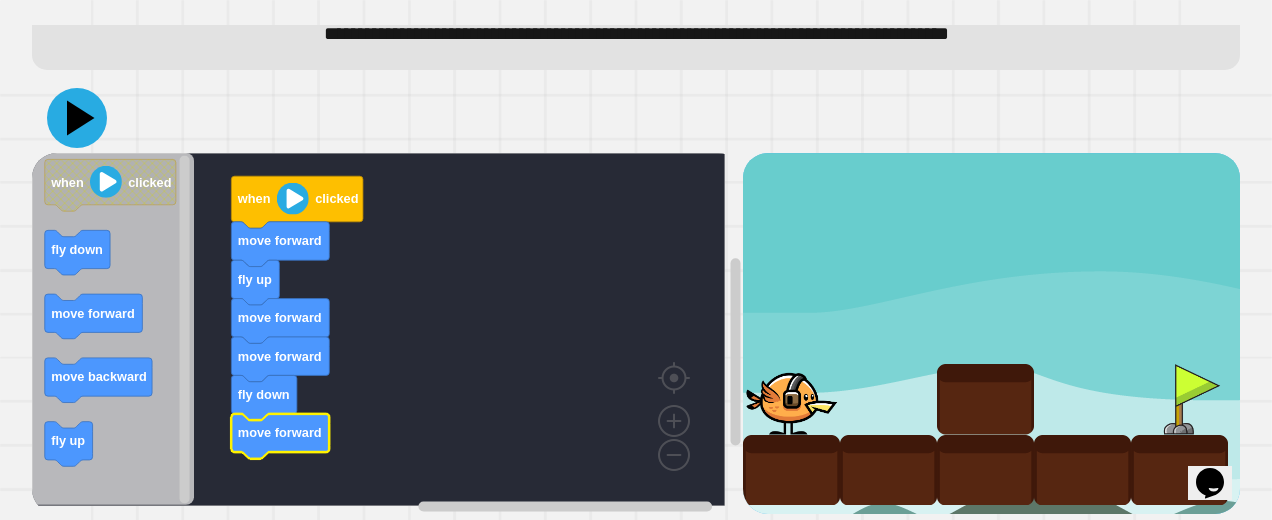 click 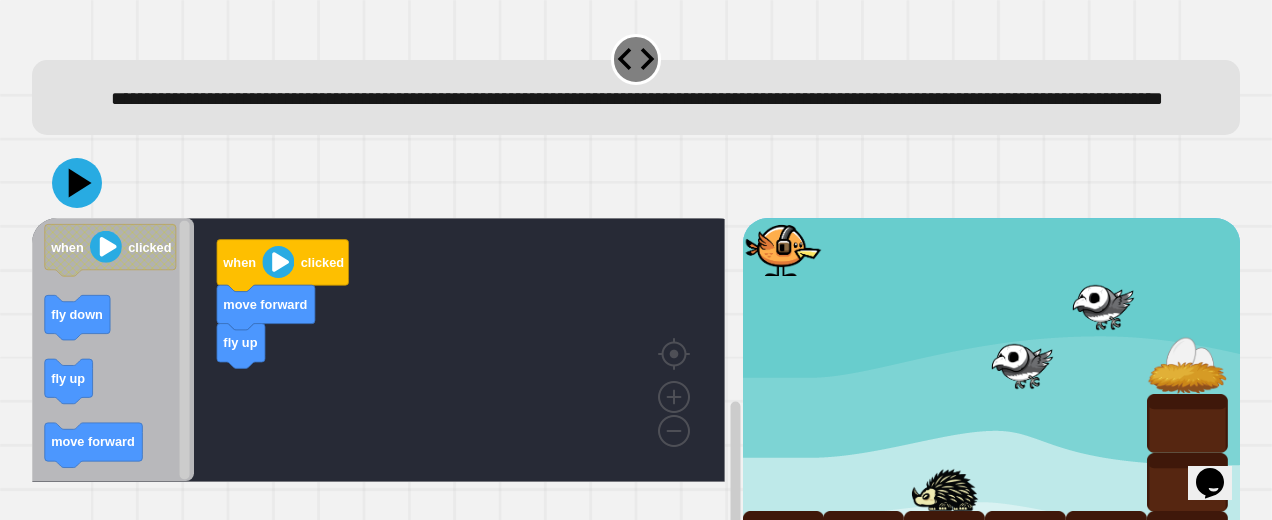 click at bounding box center (2279, 498) 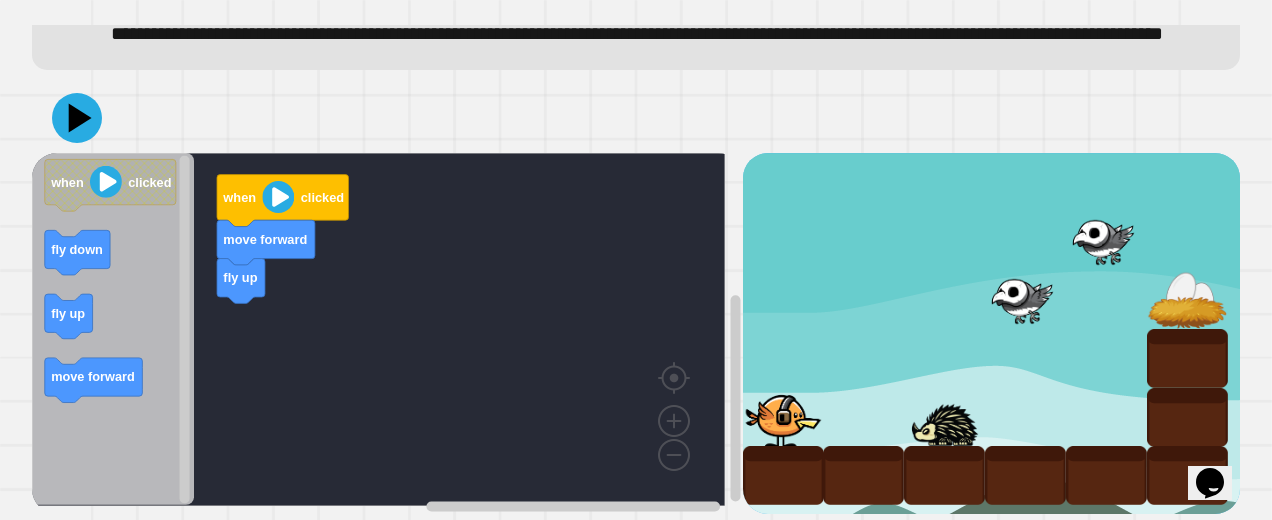 scroll, scrollTop: 109, scrollLeft: 0, axis: vertical 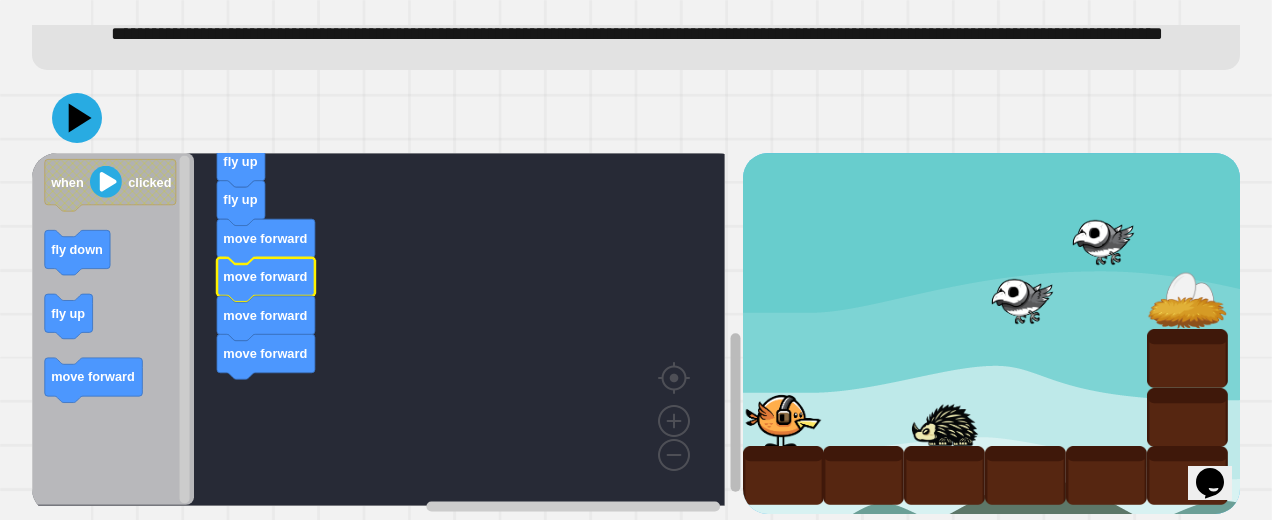 click on "fly up fly up fly up fly up move forward move forward move forward move forward move forward when clicked when clicked fly down fly up move forward" at bounding box center [387, 334] 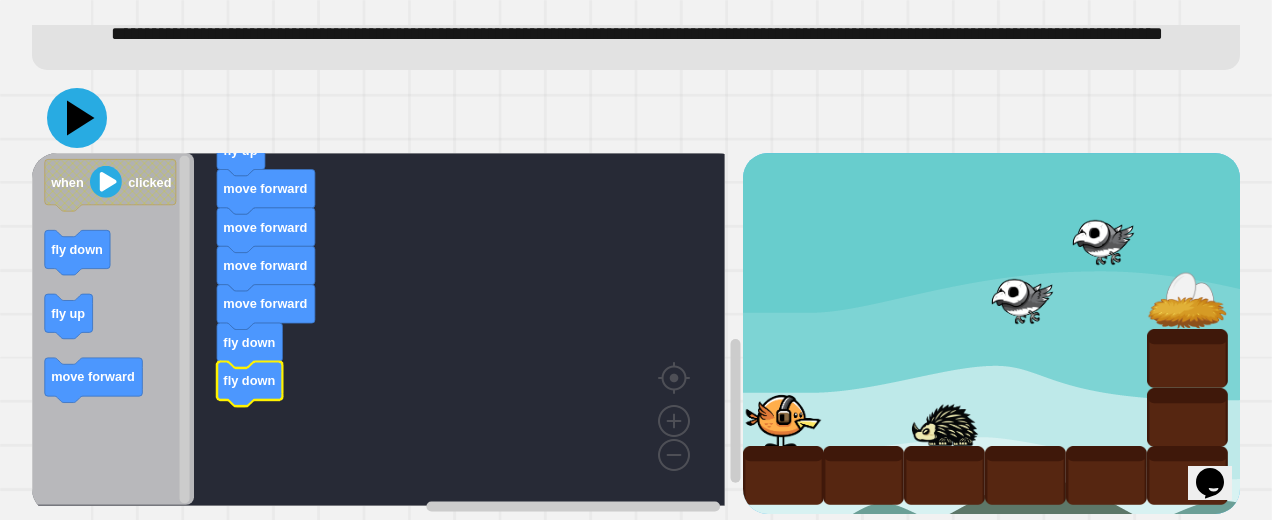 click 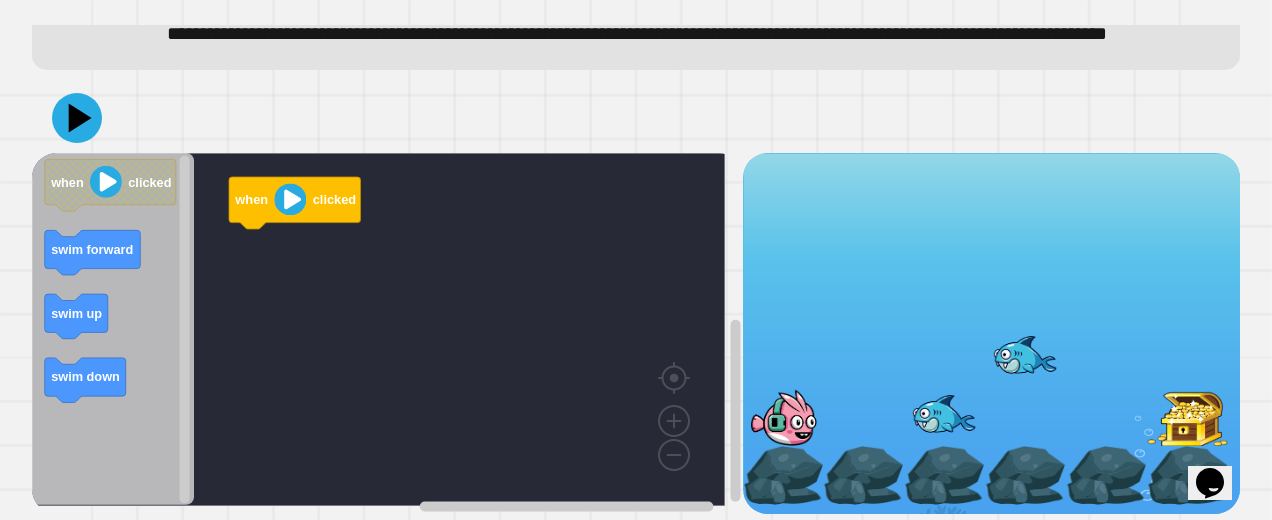 scroll, scrollTop: 120, scrollLeft: 0, axis: vertical 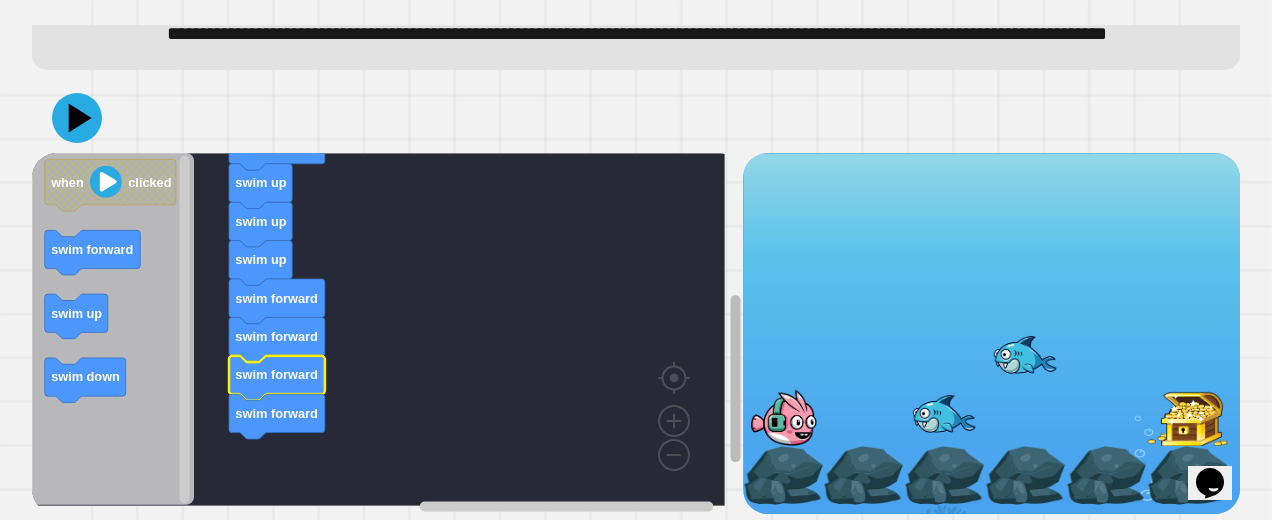 click 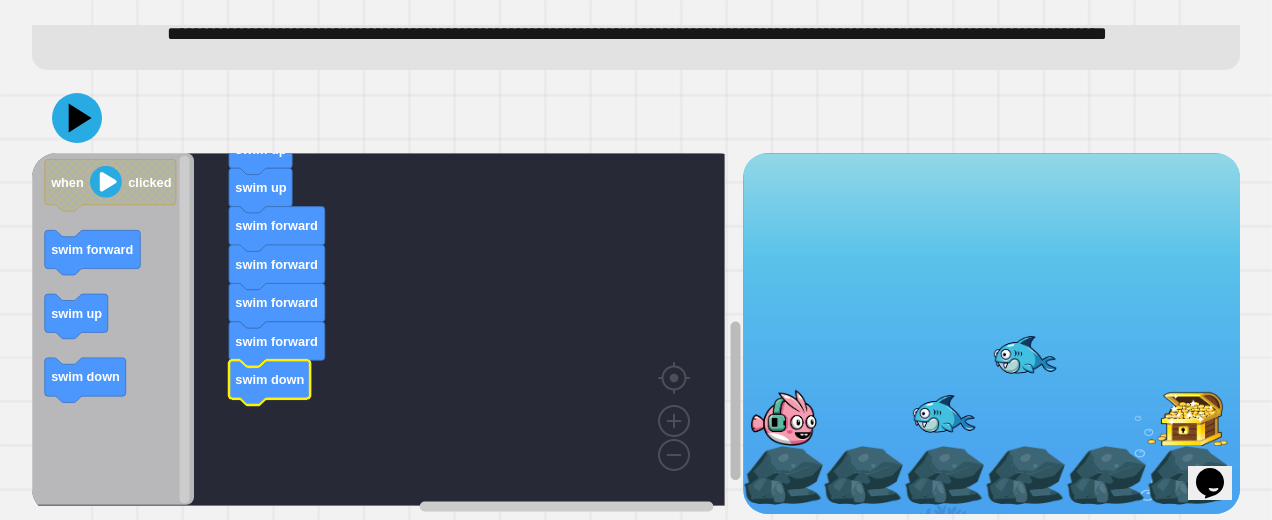 click 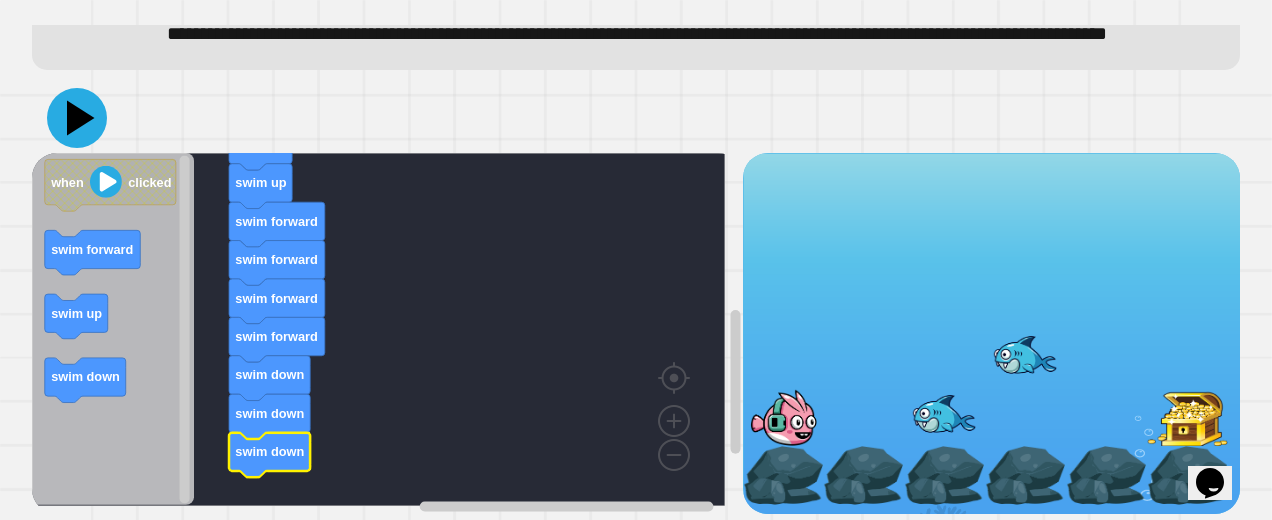 click 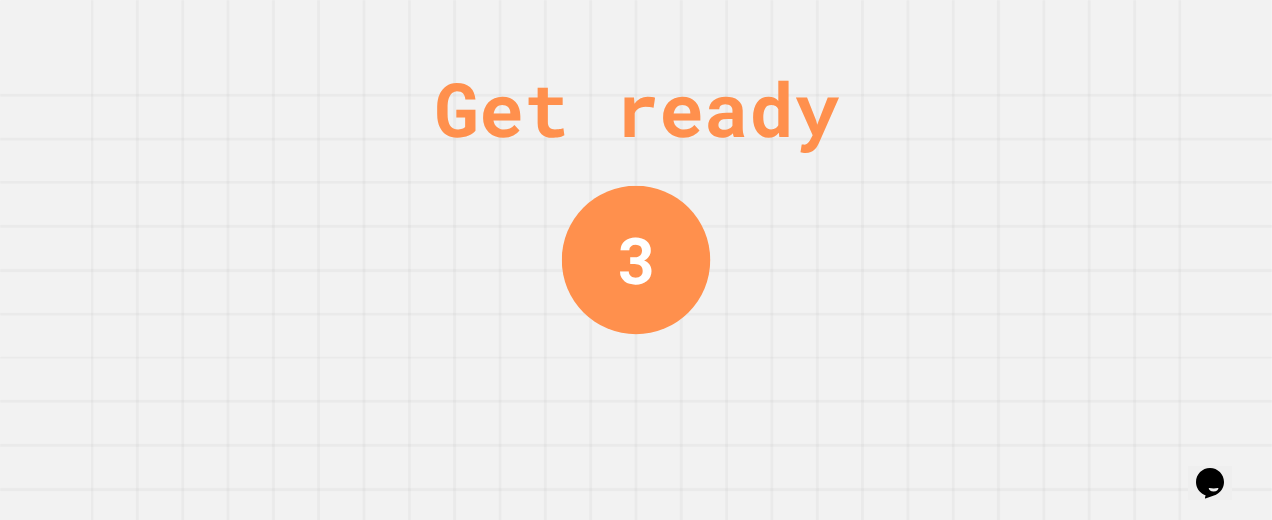 click on "Get ready 3" at bounding box center [636, 260] 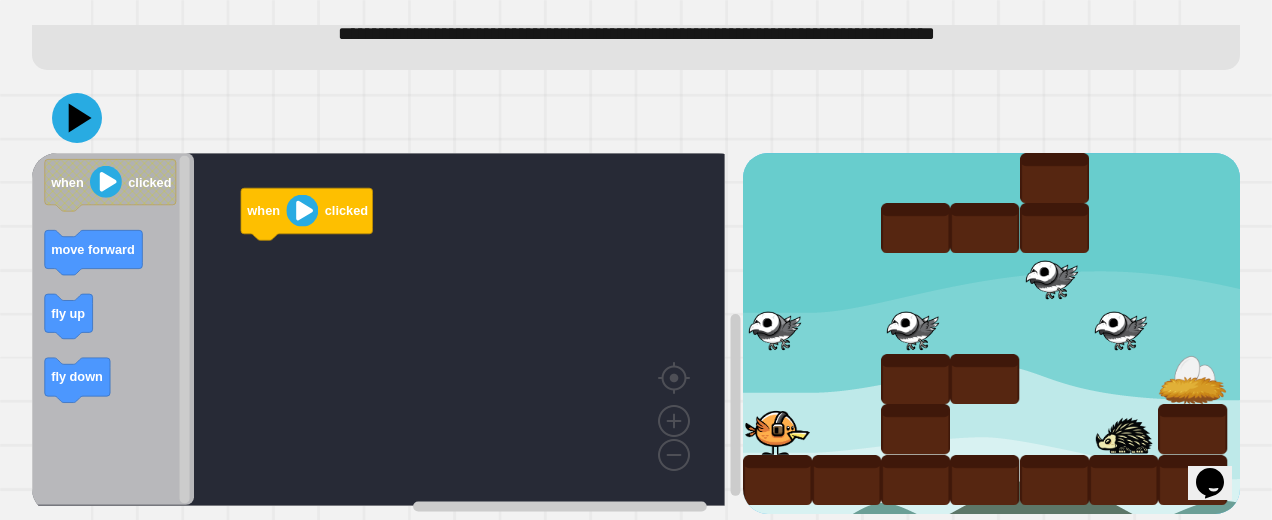 scroll, scrollTop: 86, scrollLeft: 0, axis: vertical 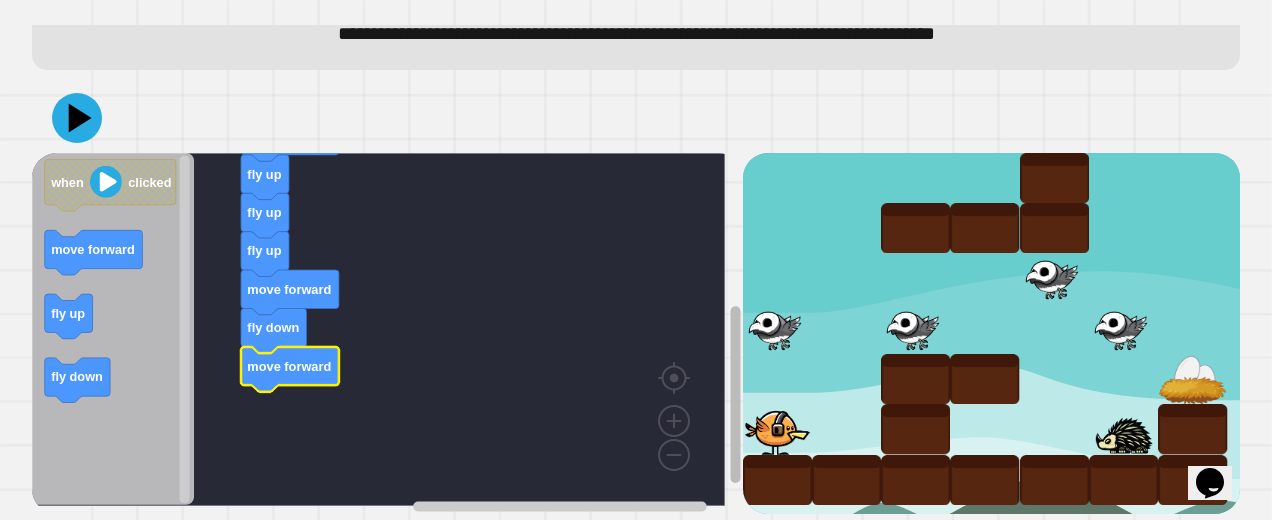 click 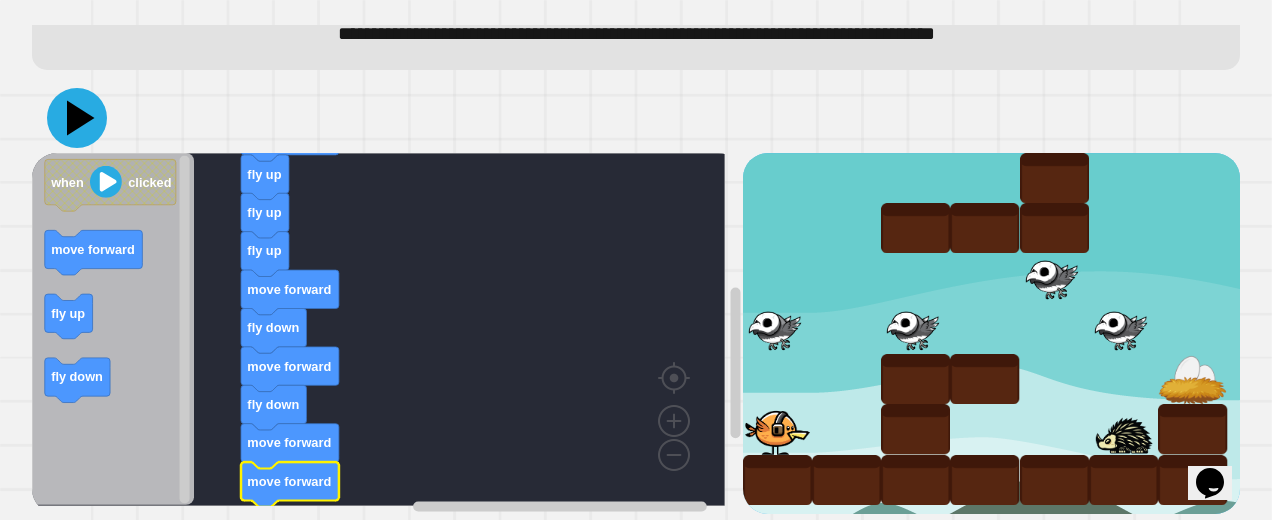click 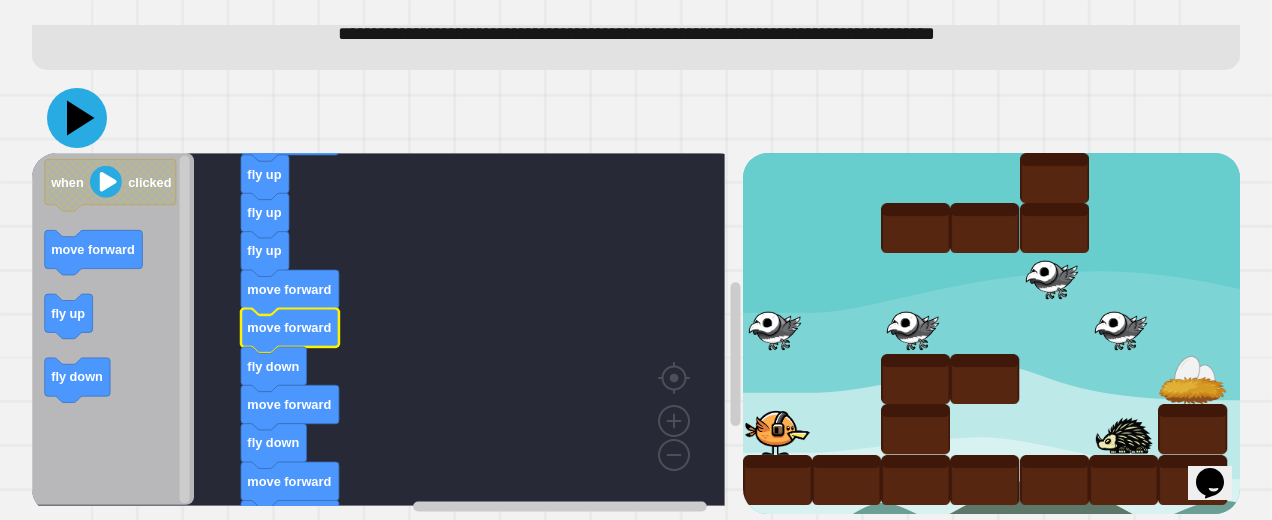 click 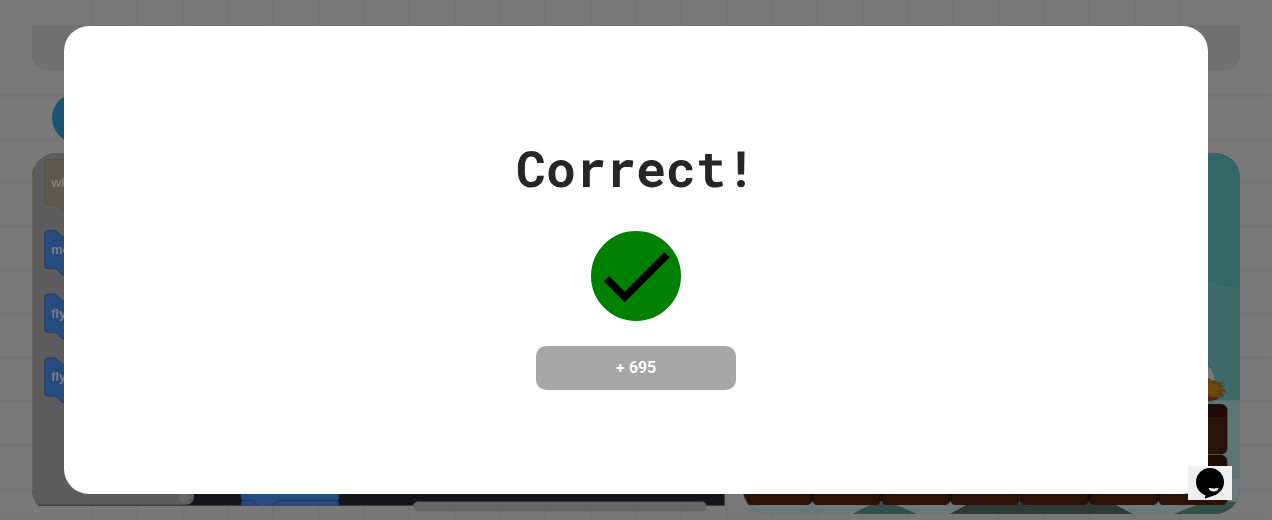 click on "Correct!   + 695" at bounding box center [636, 260] 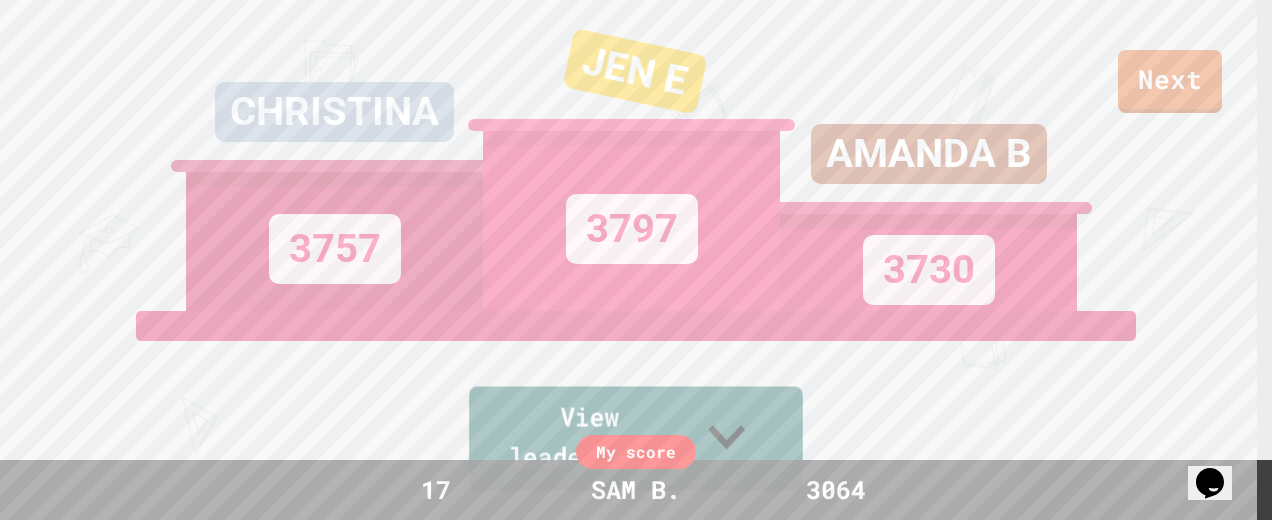 click 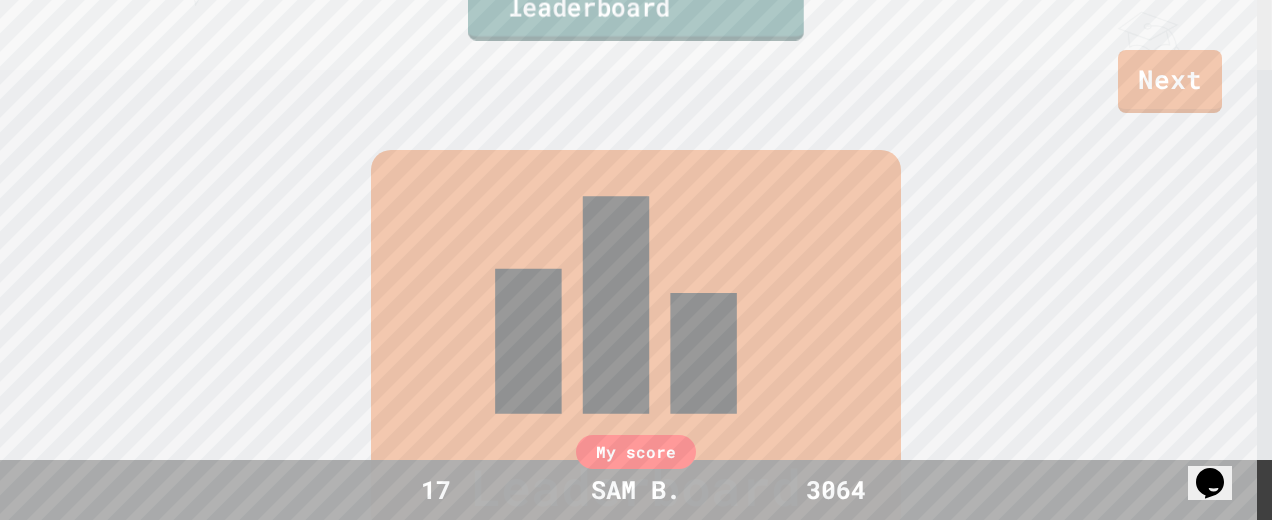 scroll, scrollTop: 512, scrollLeft: 0, axis: vertical 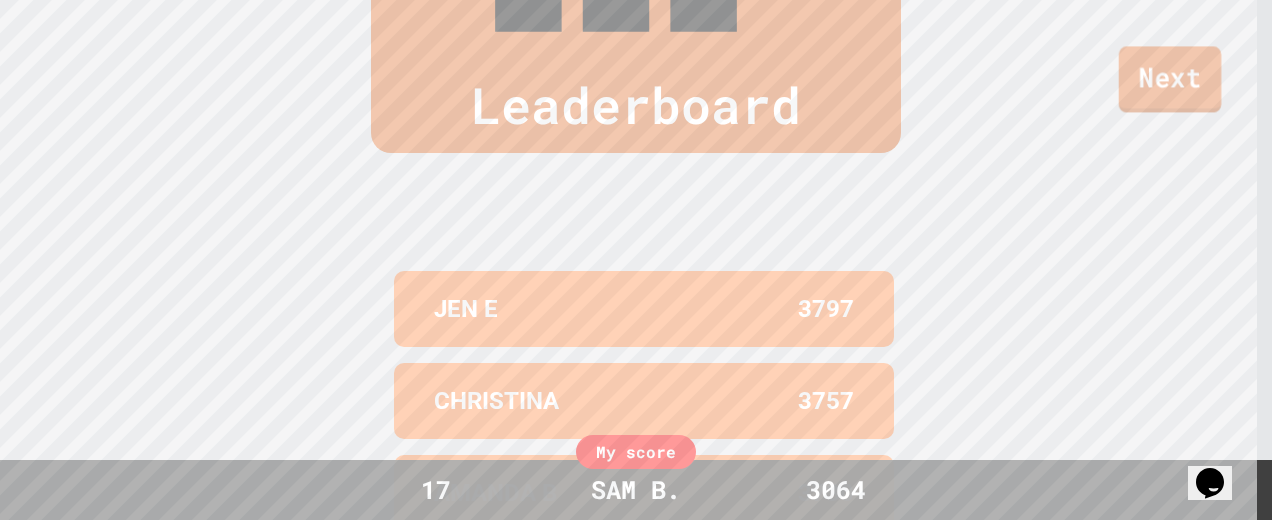 click on "Next" at bounding box center [1170, 79] 